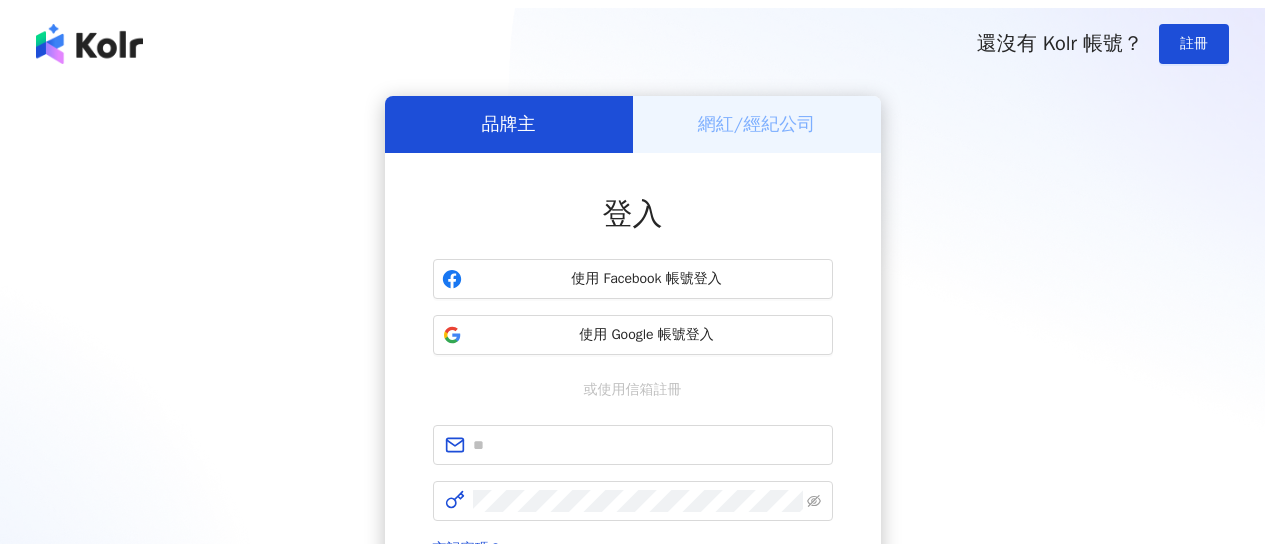 scroll, scrollTop: 0, scrollLeft: 0, axis: both 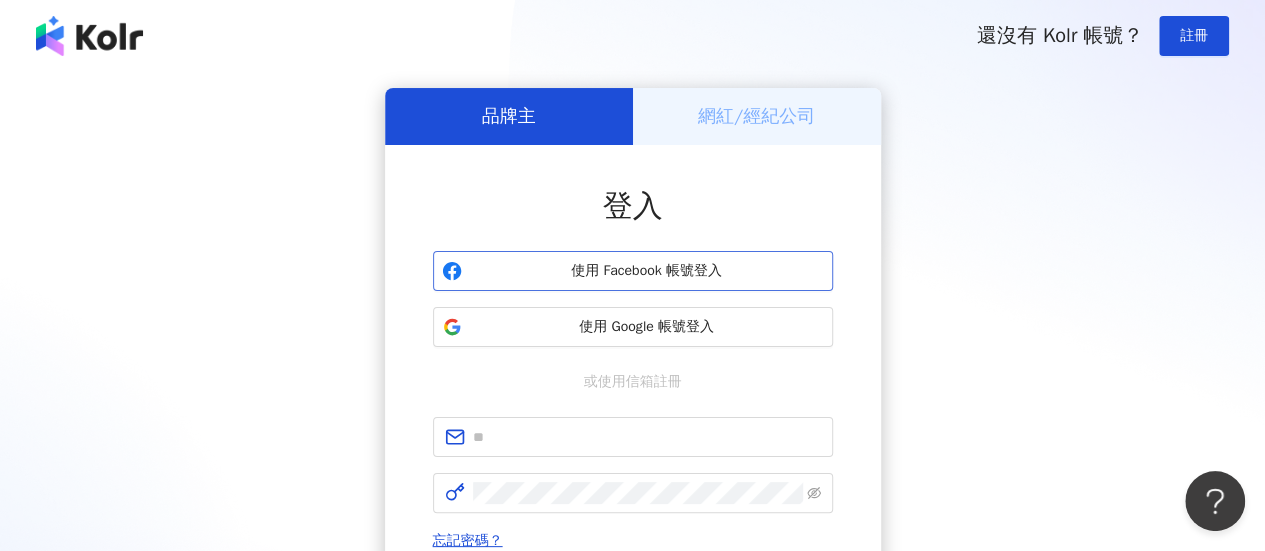 click on "使用 Facebook 帳號登入" at bounding box center (647, 271) 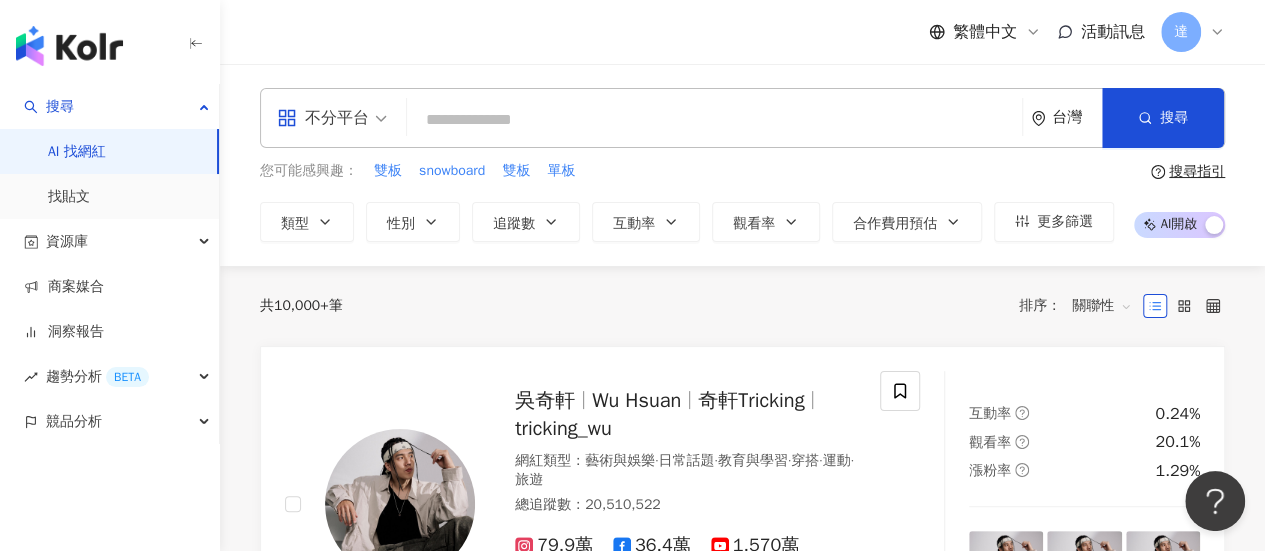 click at bounding box center (714, 120) 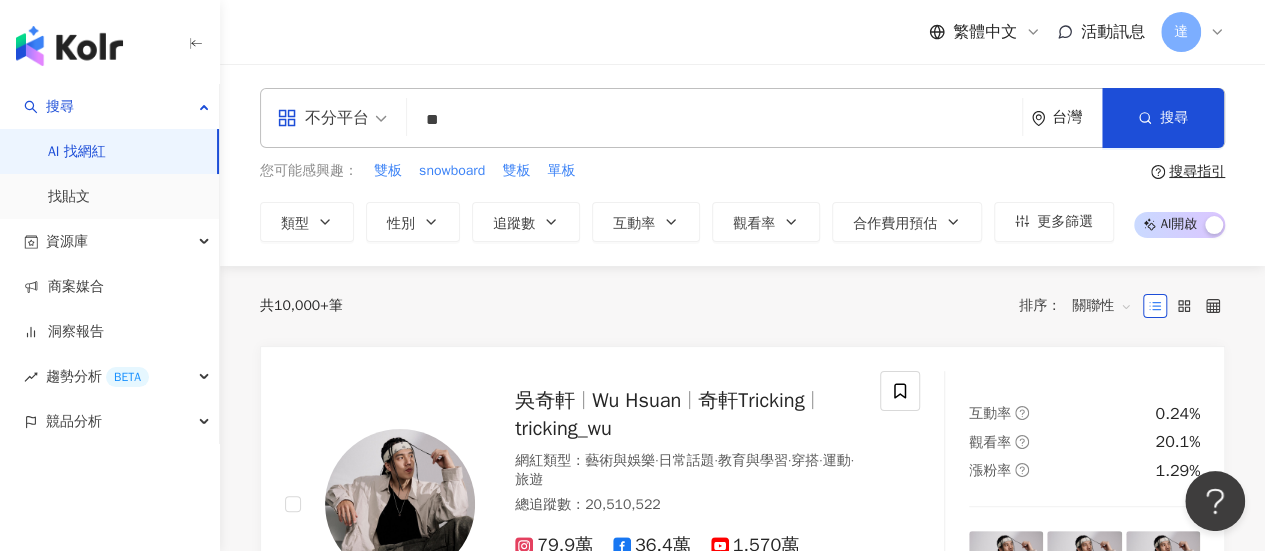 type on "**" 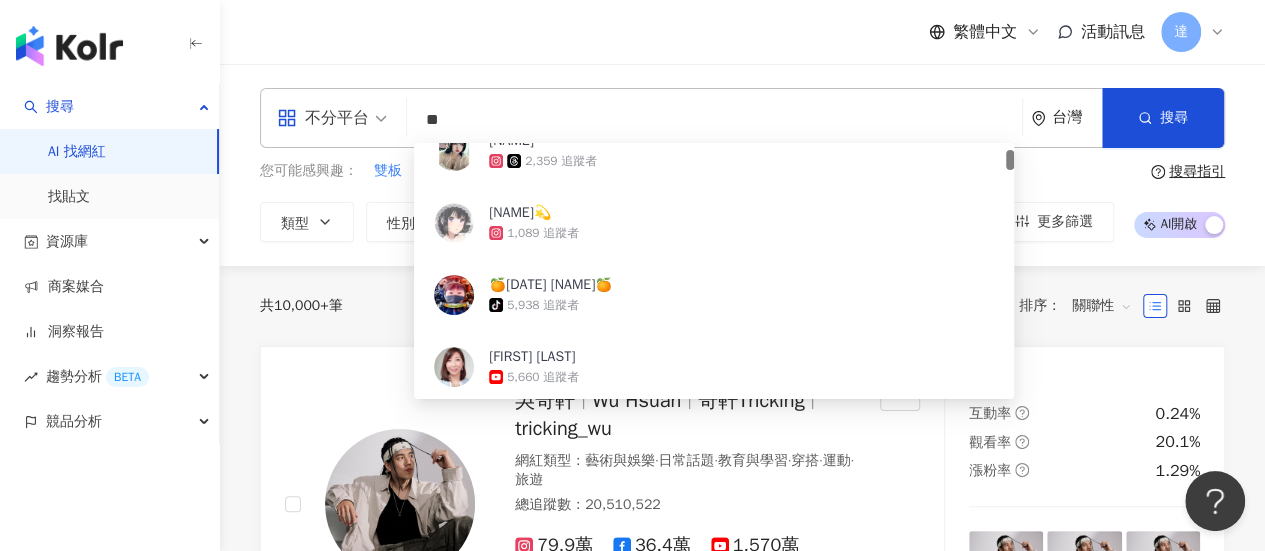 scroll, scrollTop: 0, scrollLeft: 0, axis: both 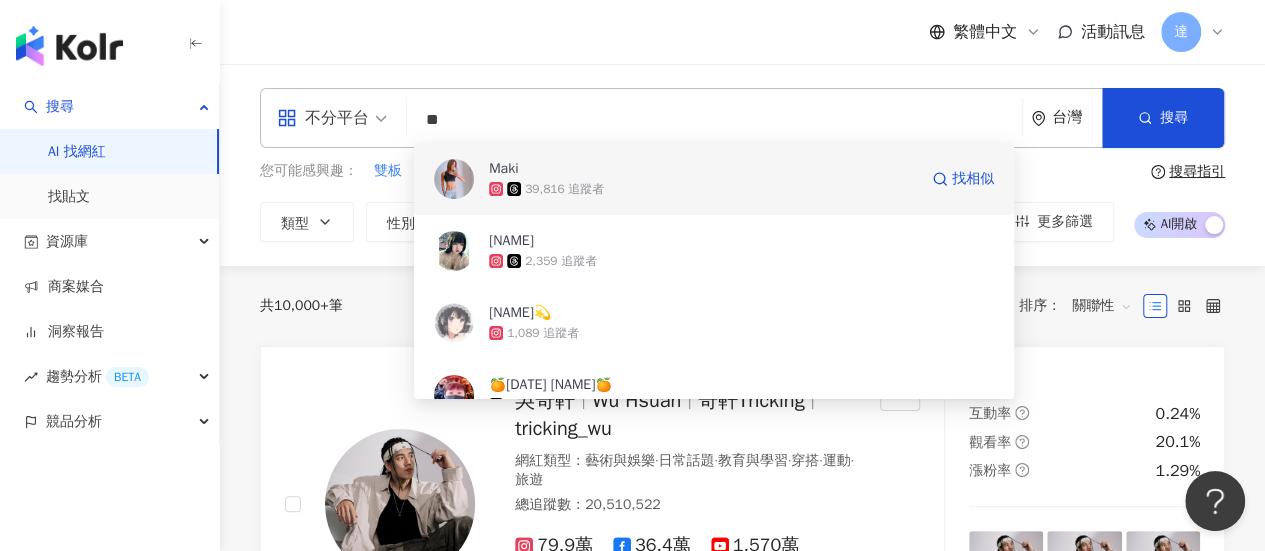 click on "Maki" at bounding box center (503, 169) 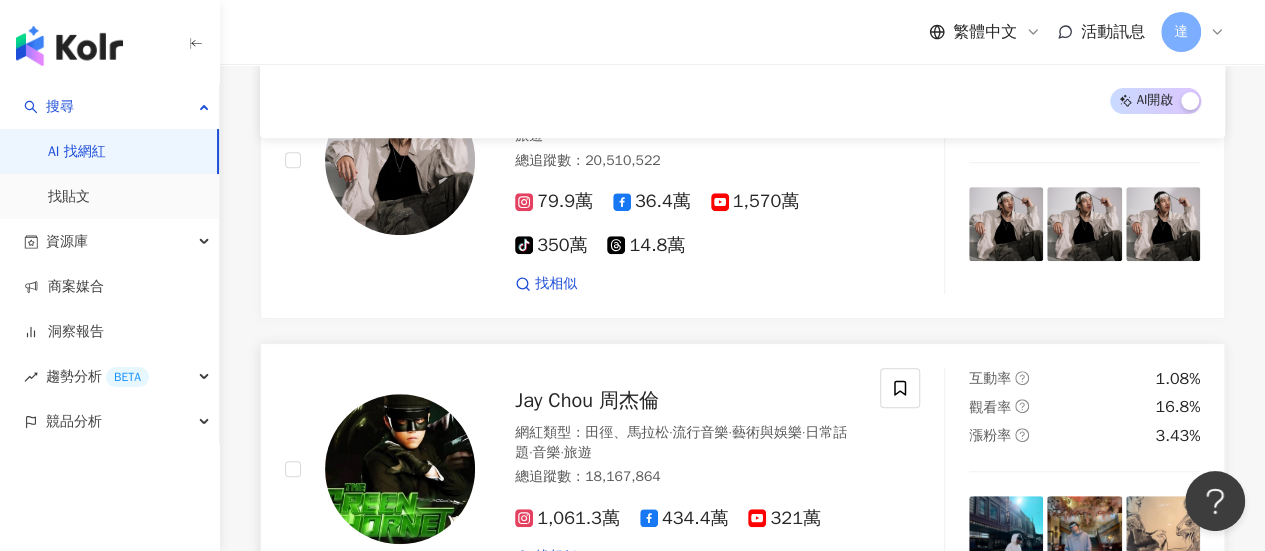 scroll, scrollTop: 0, scrollLeft: 0, axis: both 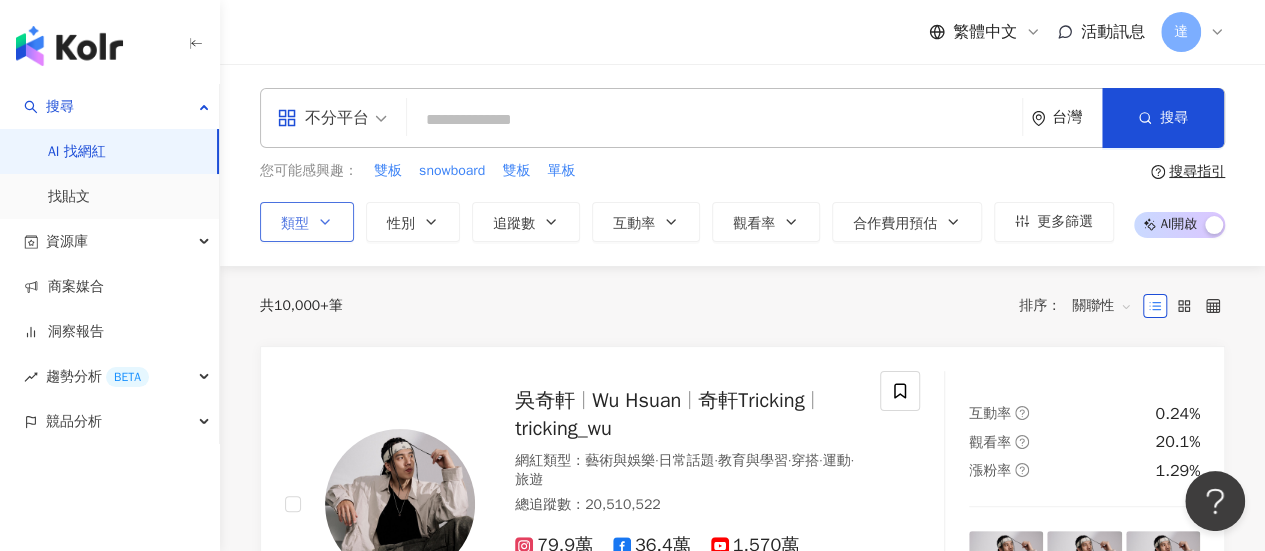 click on "類型" at bounding box center (307, 222) 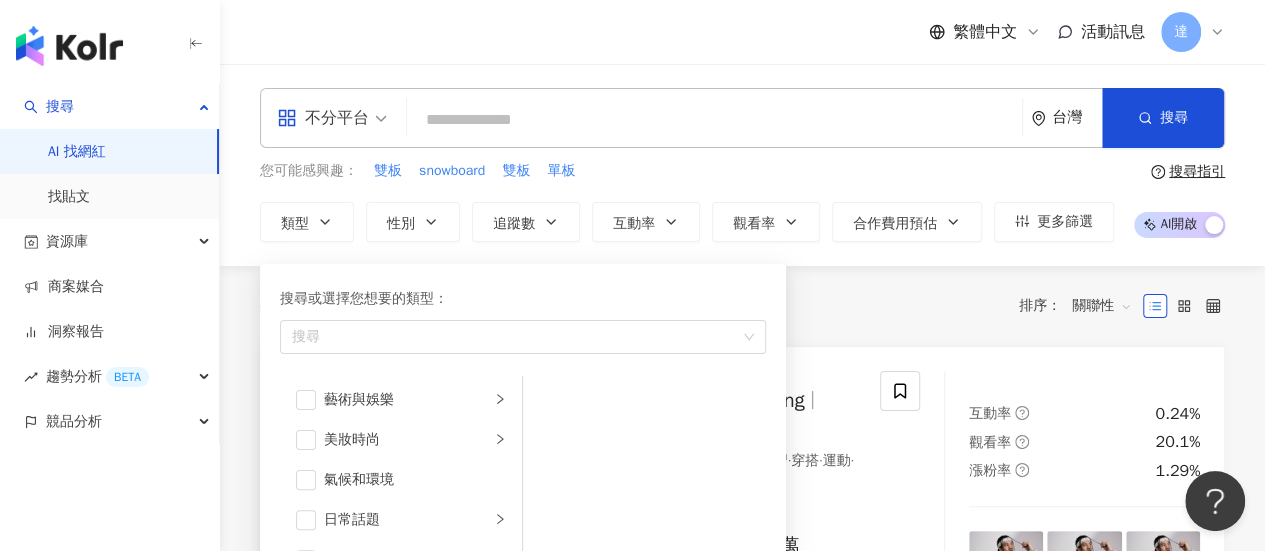 click at bounding box center (714, 120) 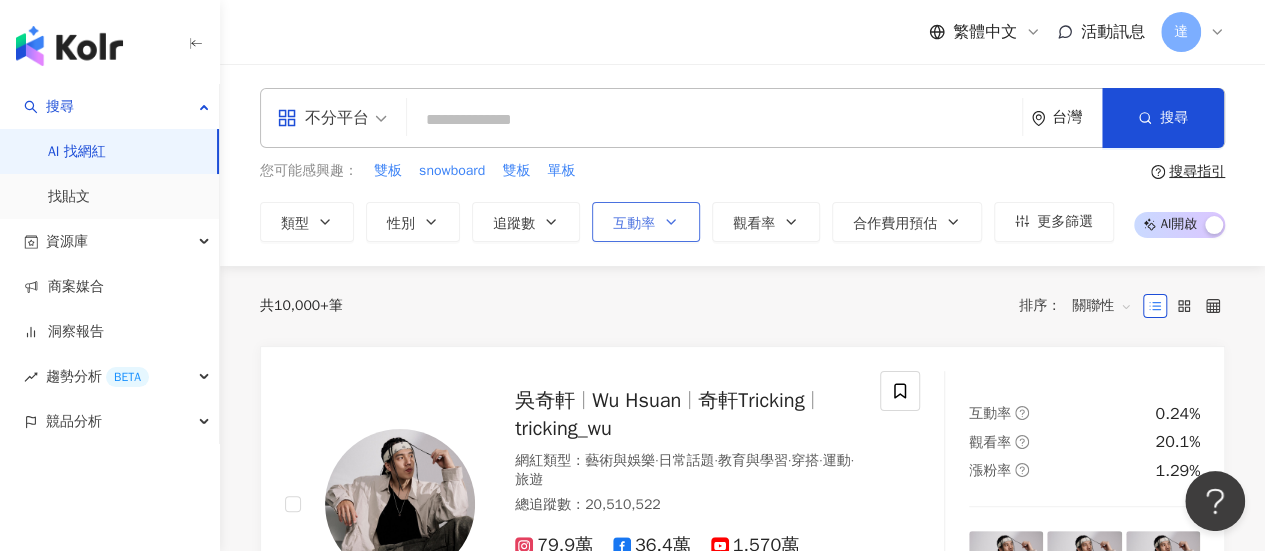 click 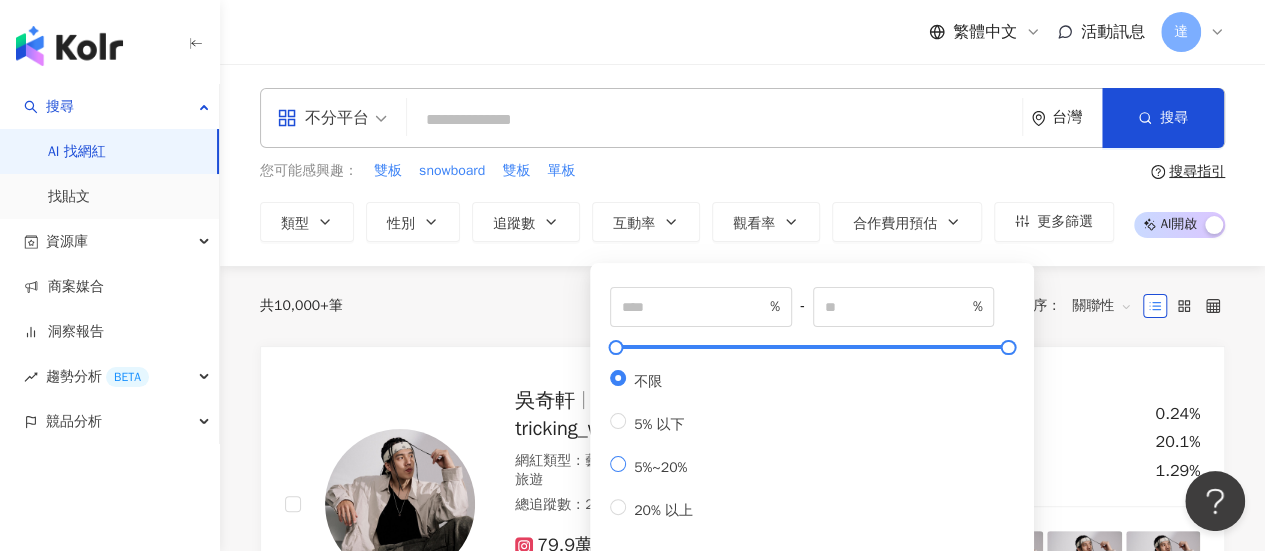 click on "5%~20%" at bounding box center [660, 467] 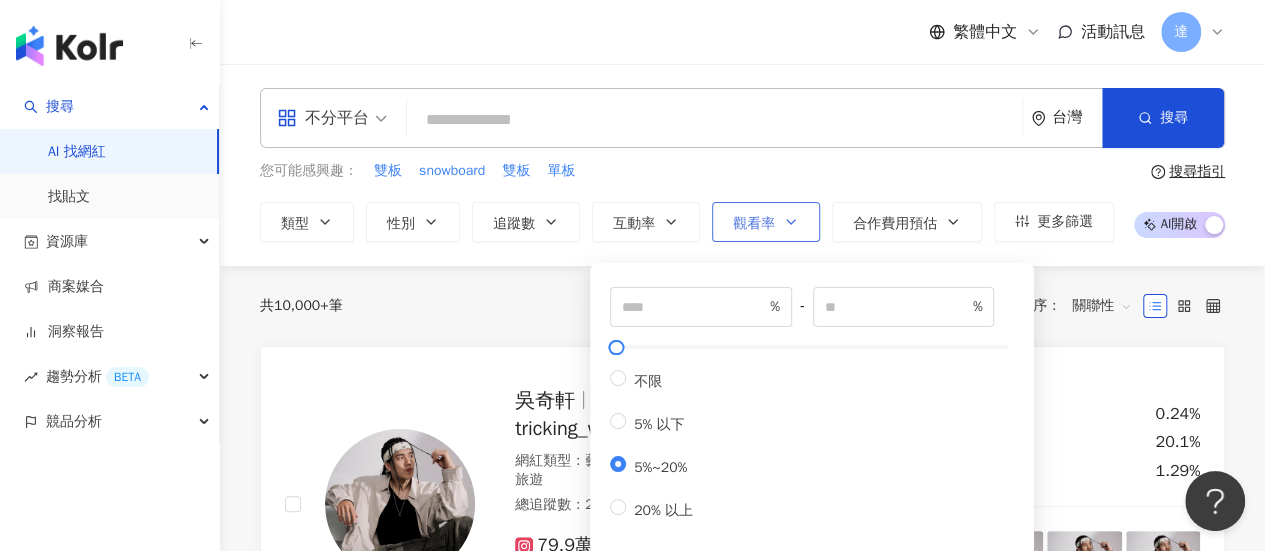click on "觀看率" at bounding box center [754, 224] 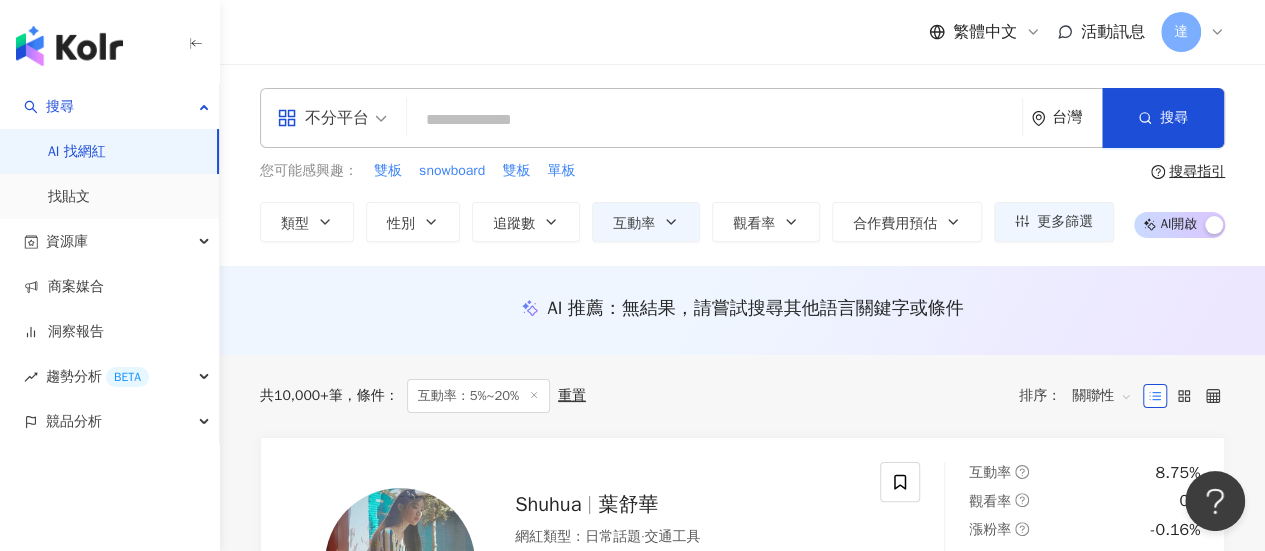 click on "您可能感興趣： 雙板  snowboard  雙板  單板" at bounding box center [687, 171] 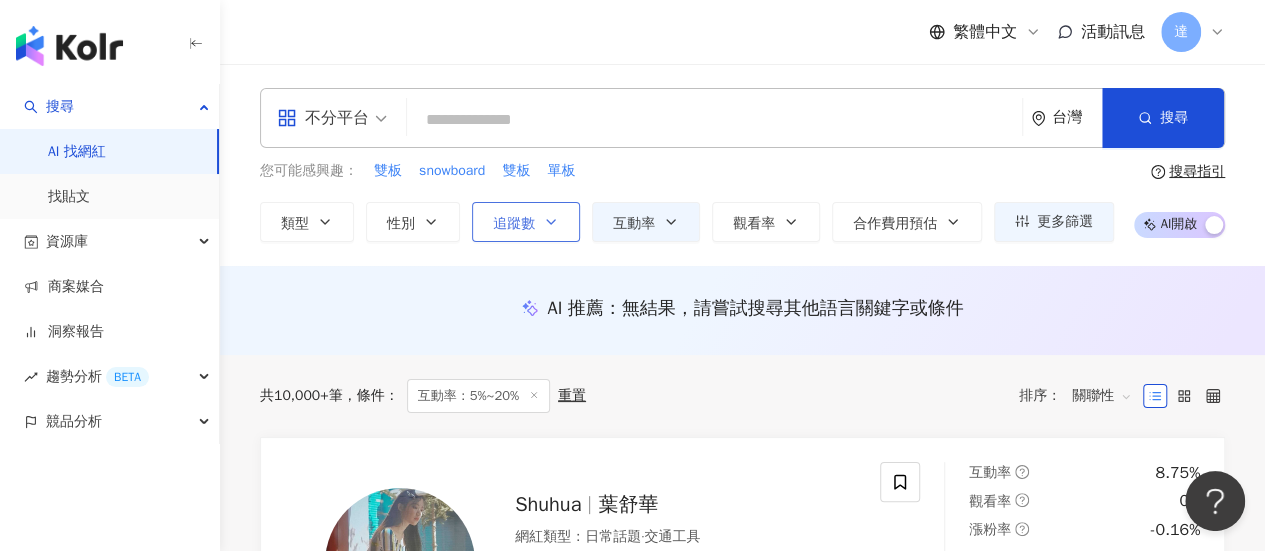 click on "追蹤數" at bounding box center (514, 224) 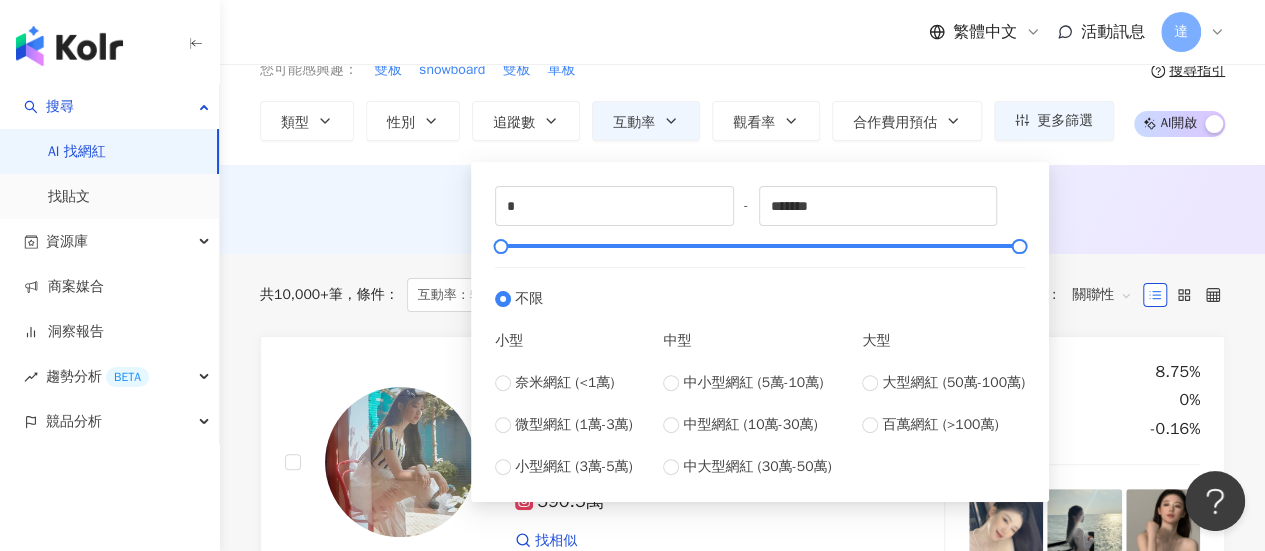 scroll, scrollTop: 200, scrollLeft: 0, axis: vertical 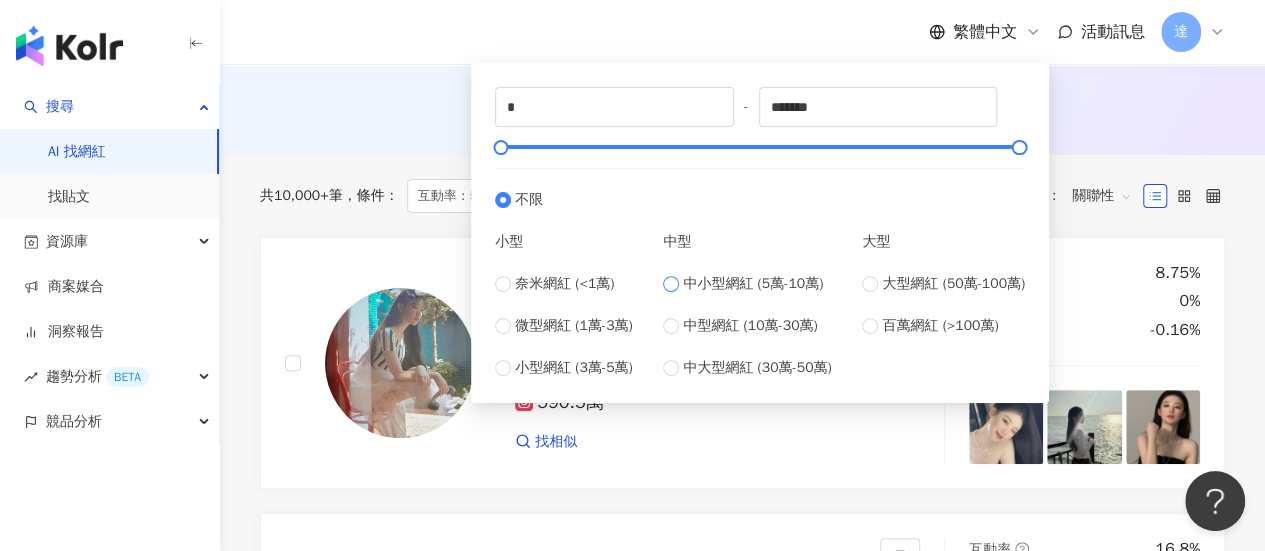 type on "*****" 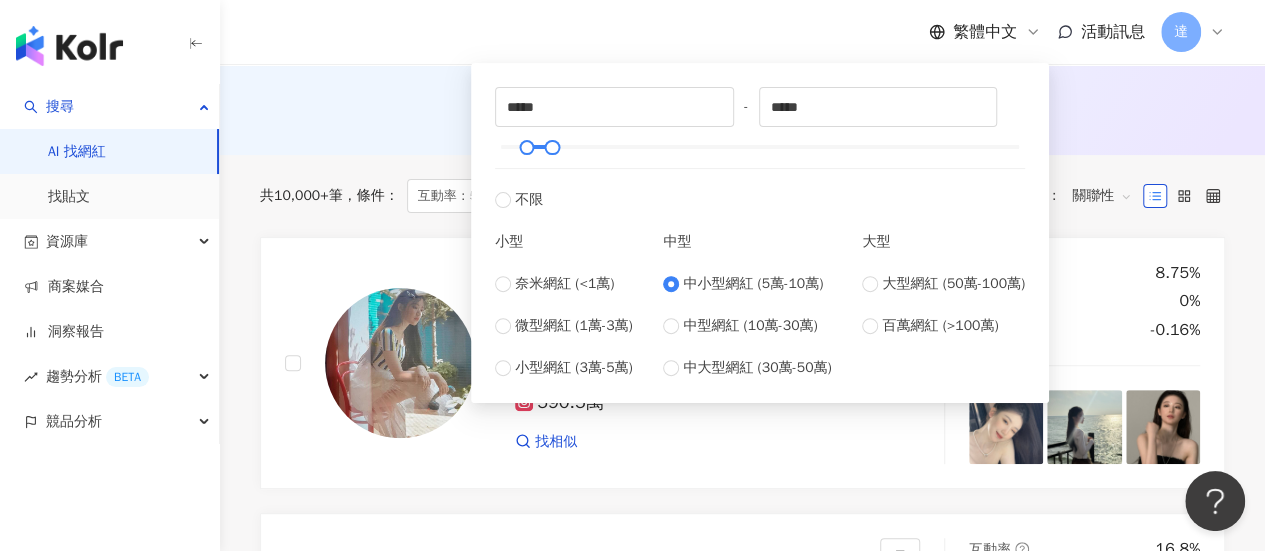 click on "AI 推薦 ： 無結果，請嘗試搜尋其他語言關鍵字或條件" at bounding box center [742, 108] 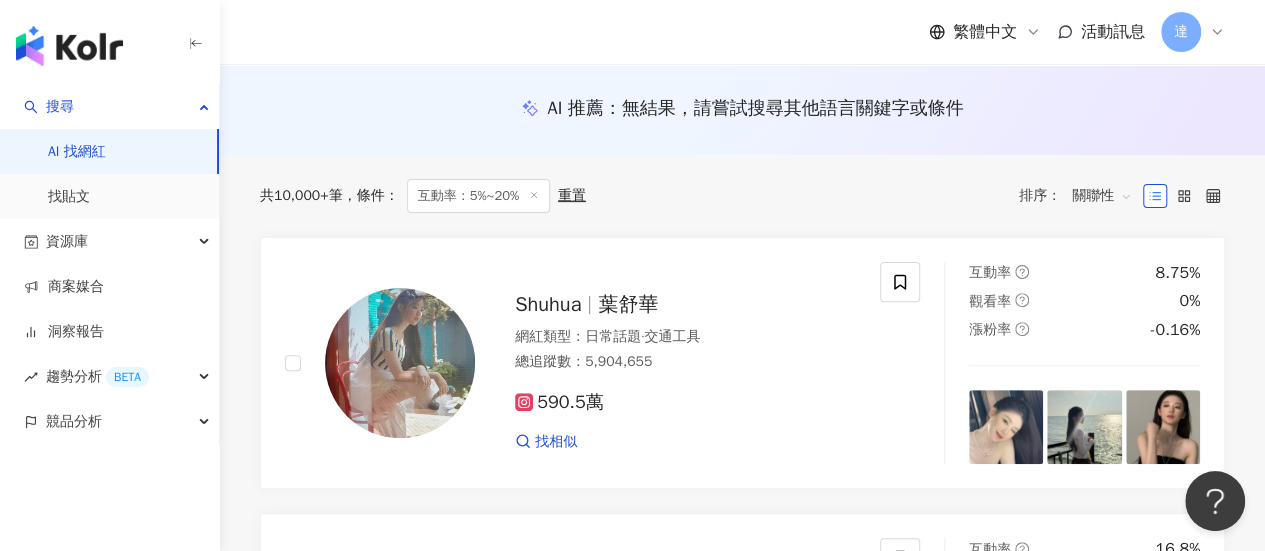 scroll, scrollTop: 0, scrollLeft: 0, axis: both 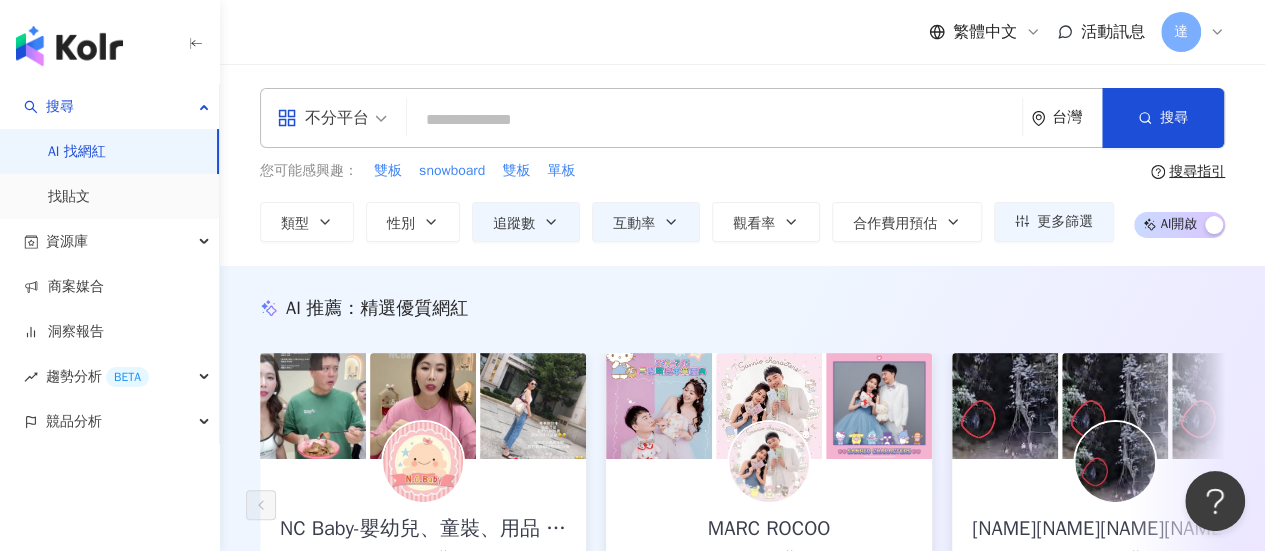 click at bounding box center (714, 120) 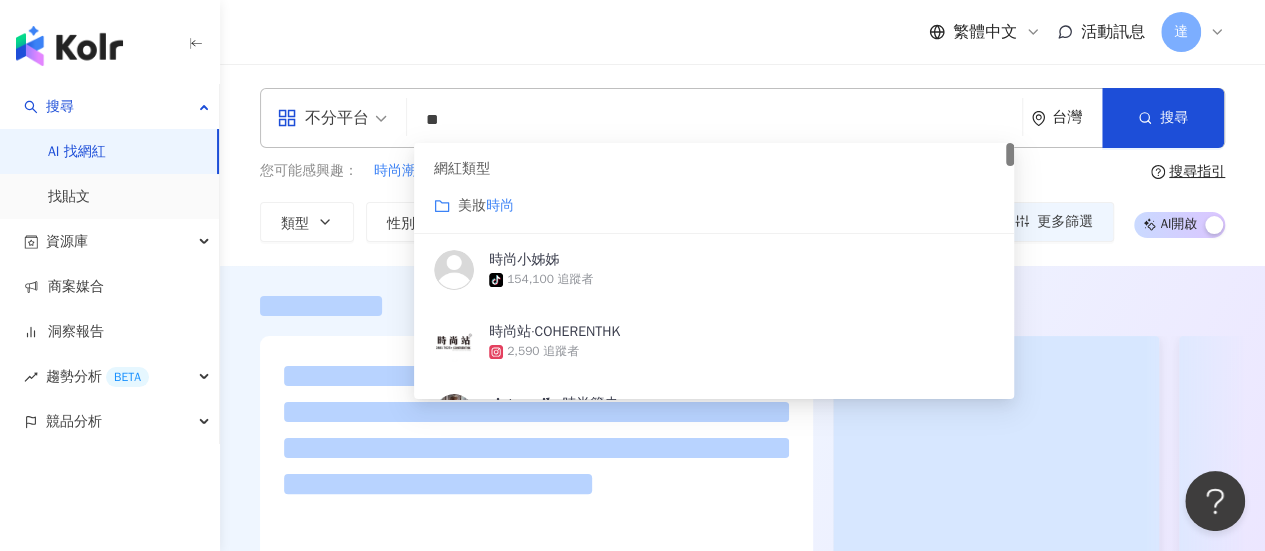 type on "**" 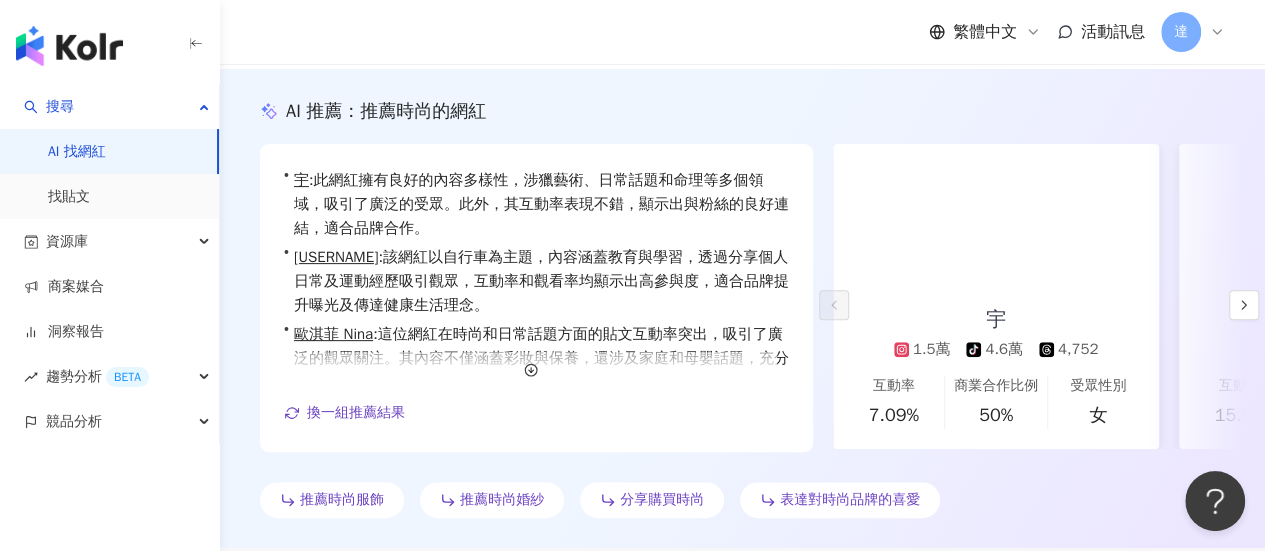 scroll, scrollTop: 200, scrollLeft: 0, axis: vertical 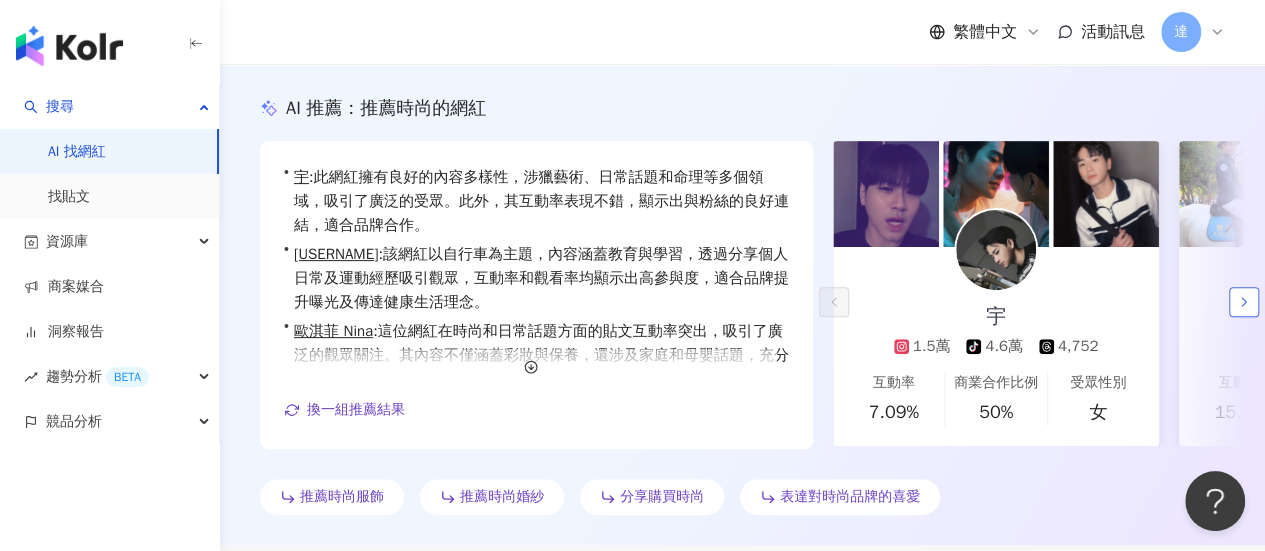 click 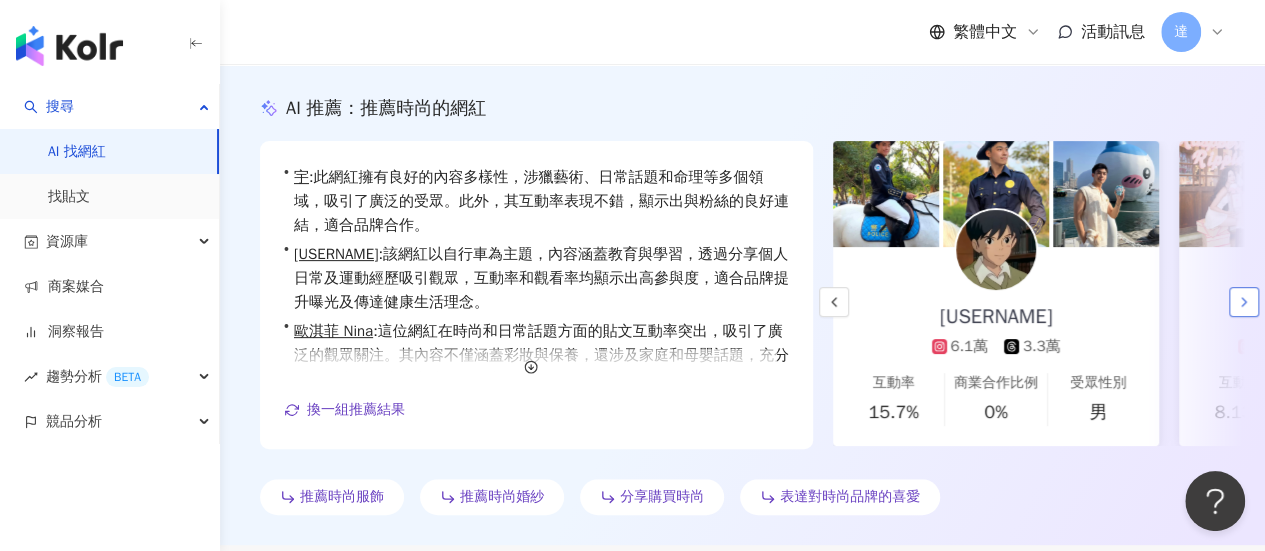 click 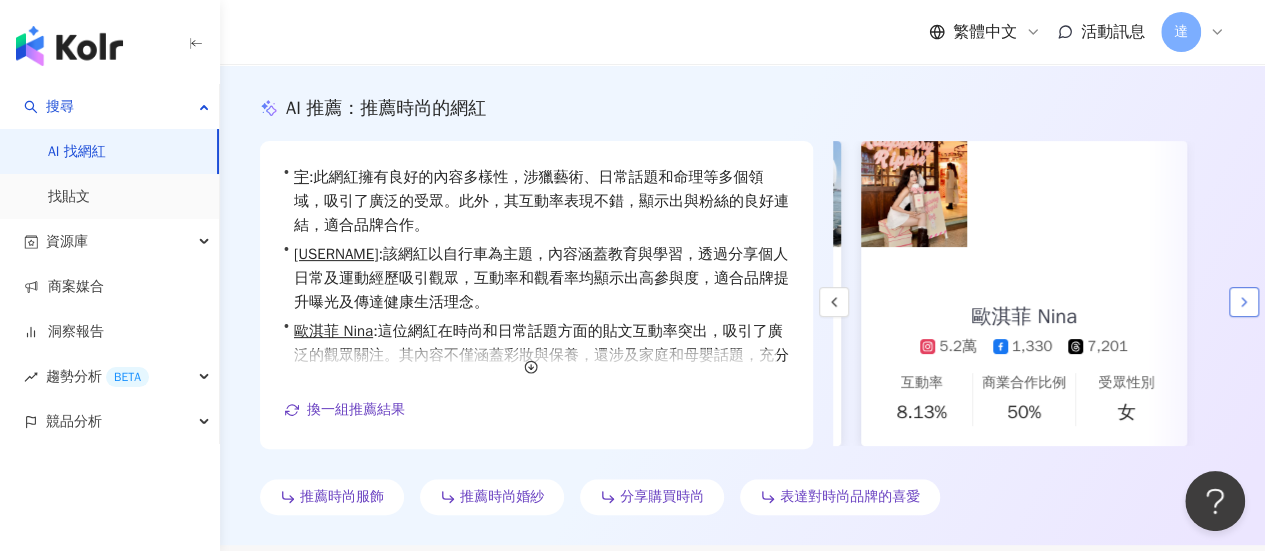 scroll, scrollTop: 0, scrollLeft: 666, axis: horizontal 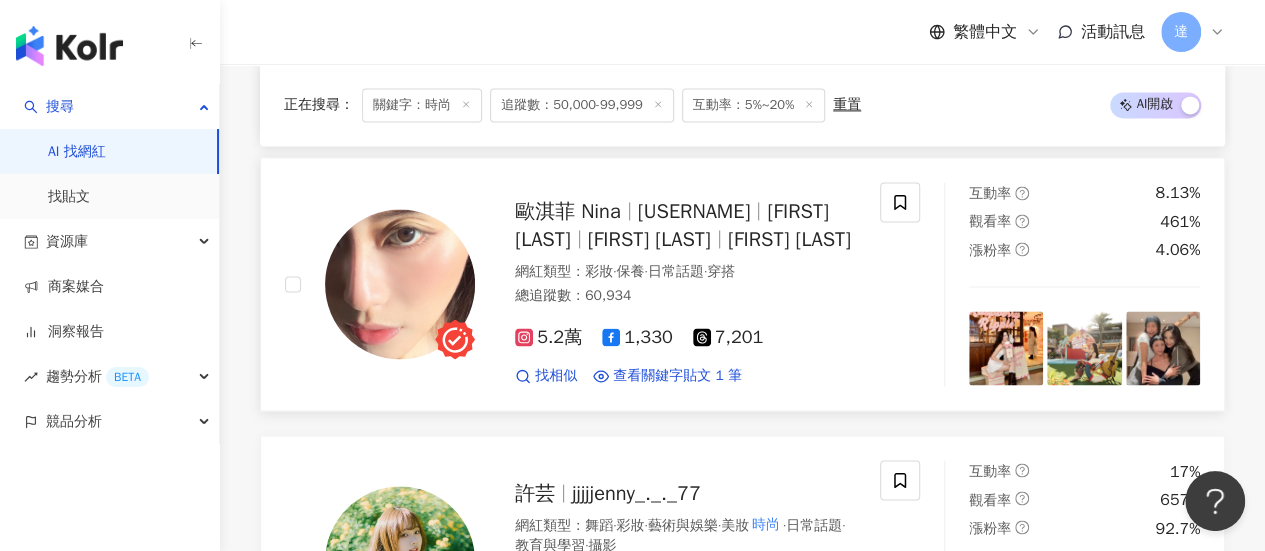 click on "[USERNAME]" at bounding box center [694, 211] 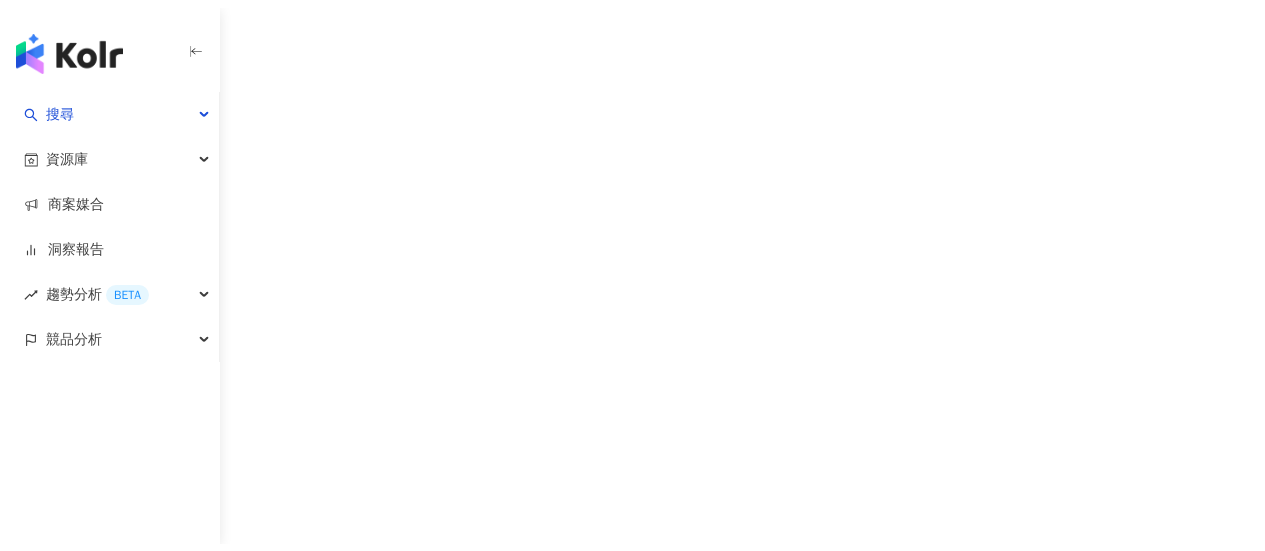 scroll, scrollTop: 0, scrollLeft: 0, axis: both 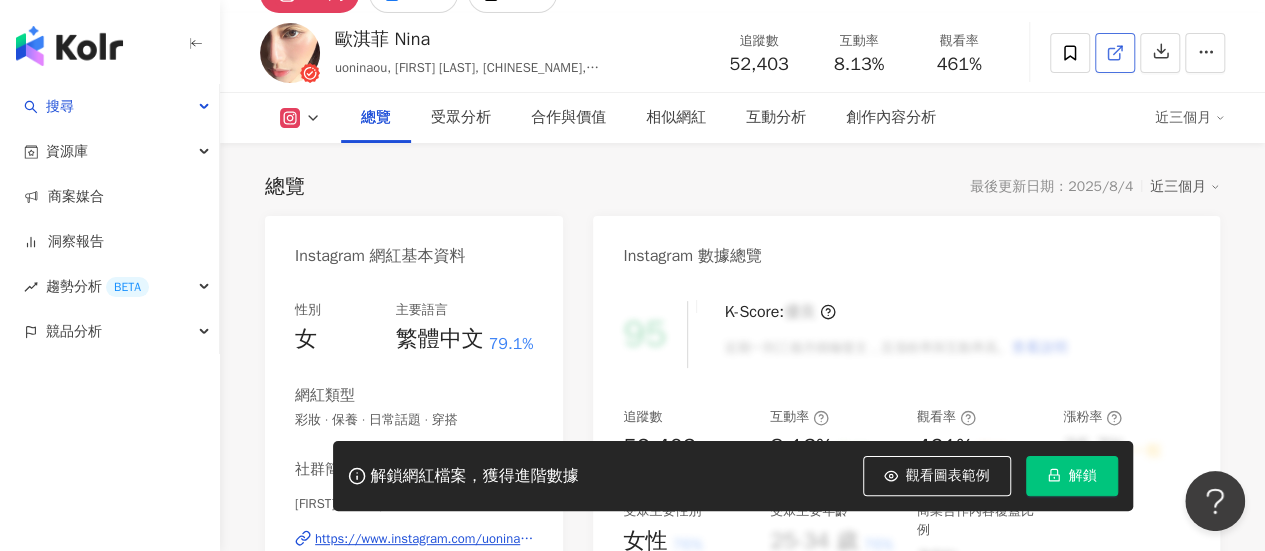 click 